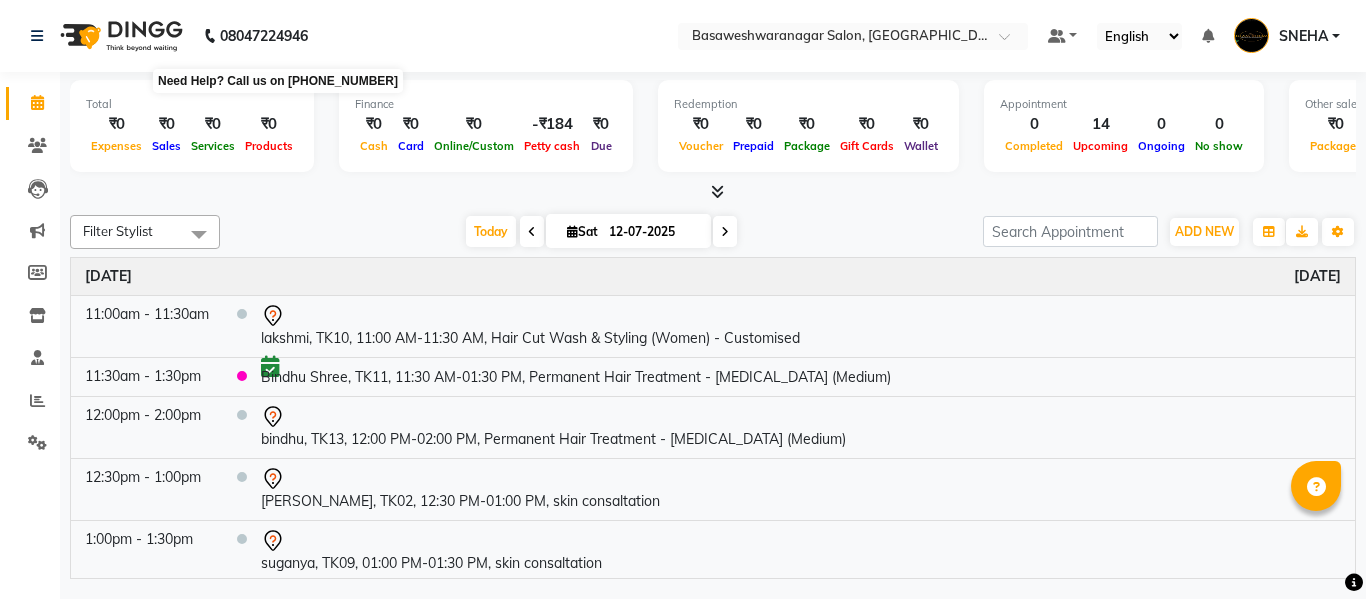 scroll, scrollTop: 0, scrollLeft: 0, axis: both 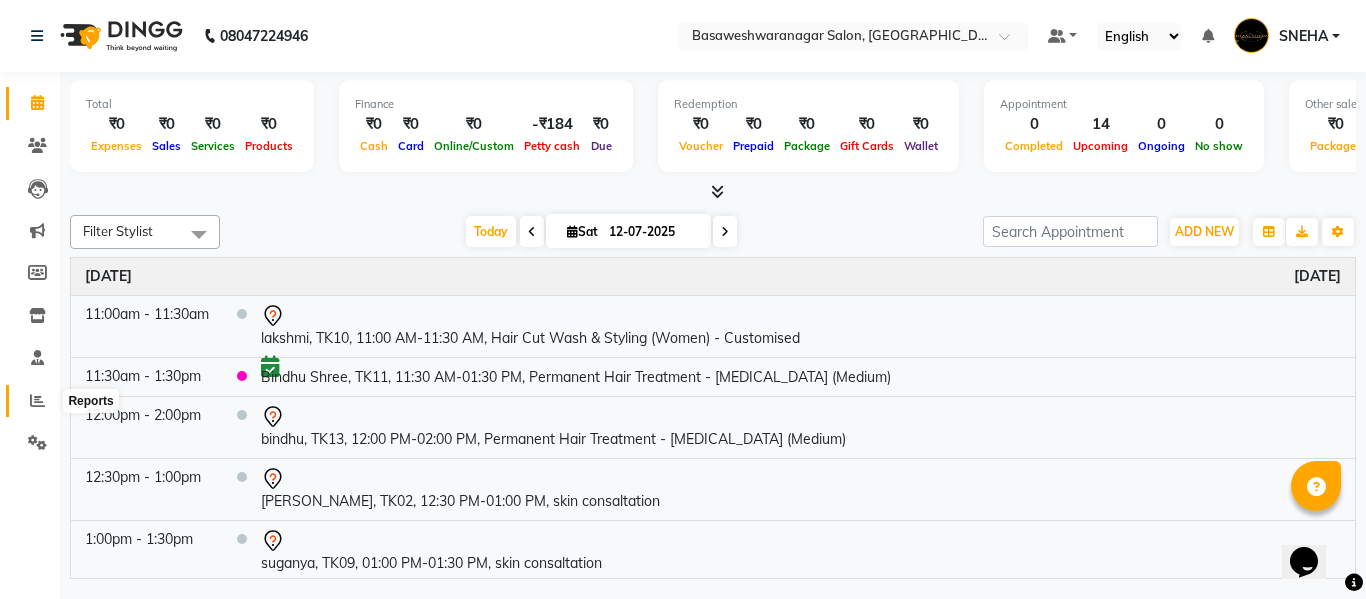 click 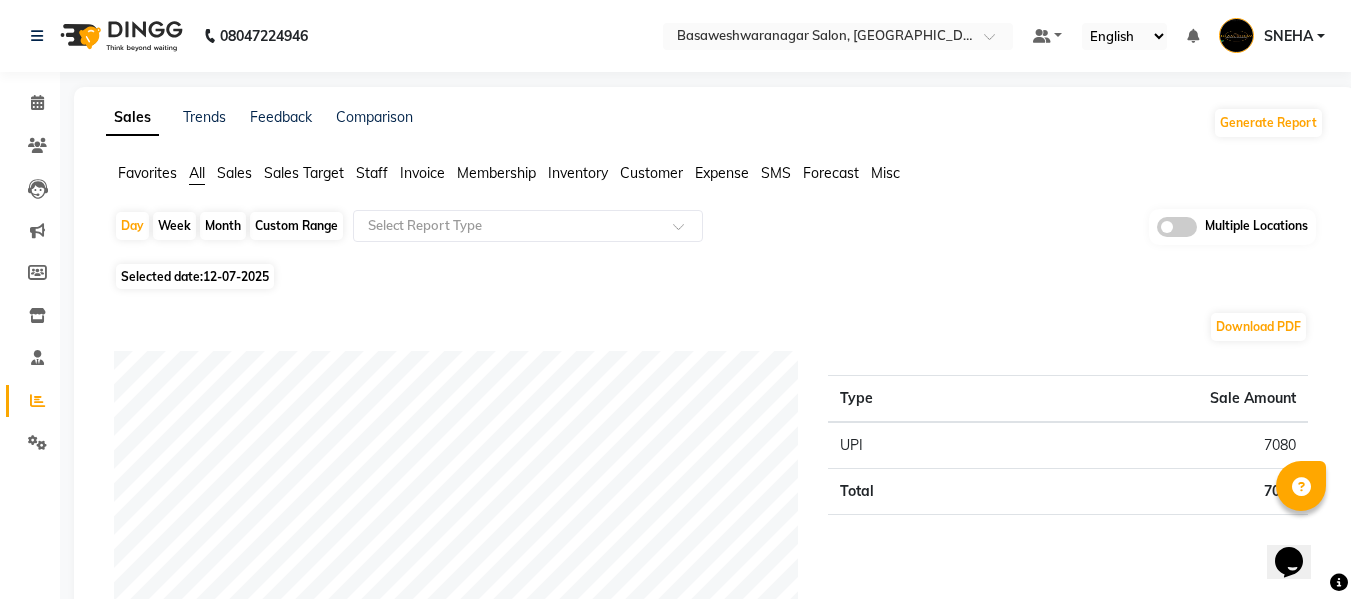 click 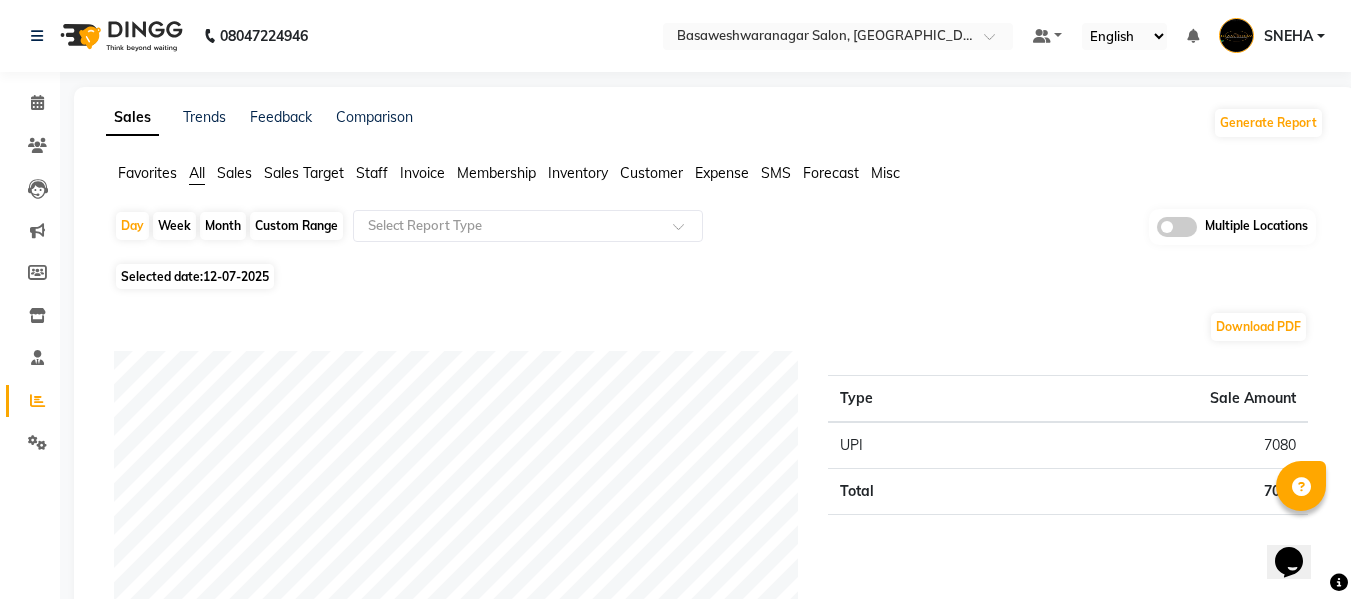 click 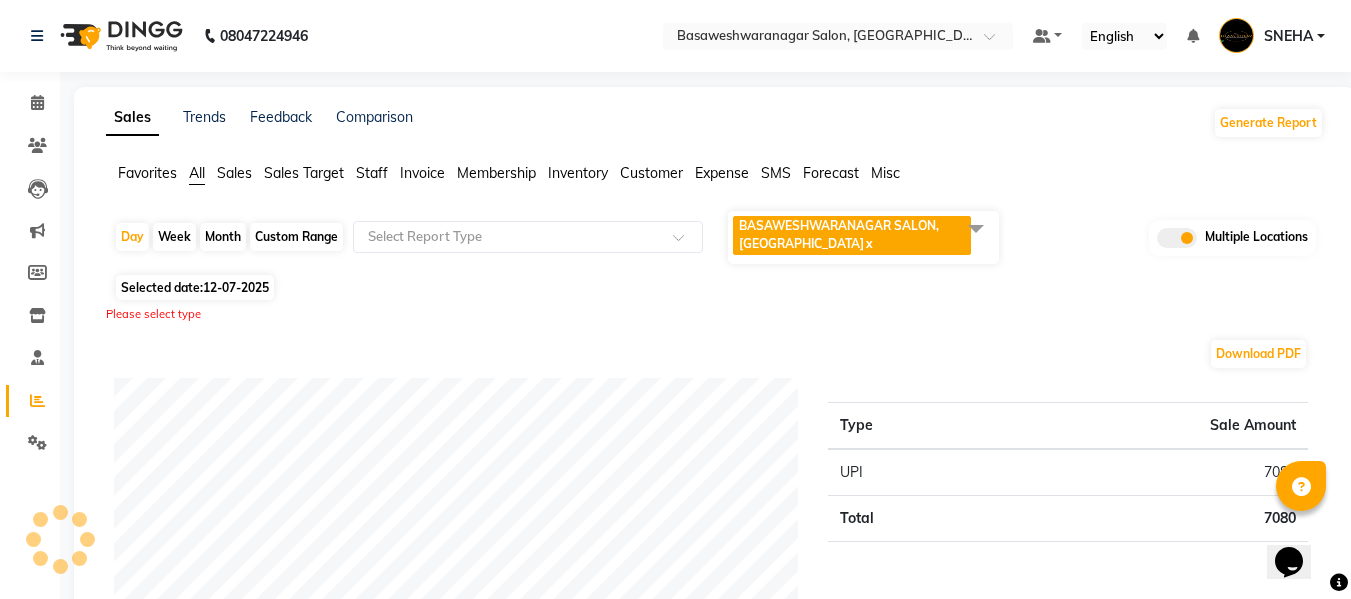 click on "BASAWESHWARANAGAR SALON, Basveshwarnagar   x" 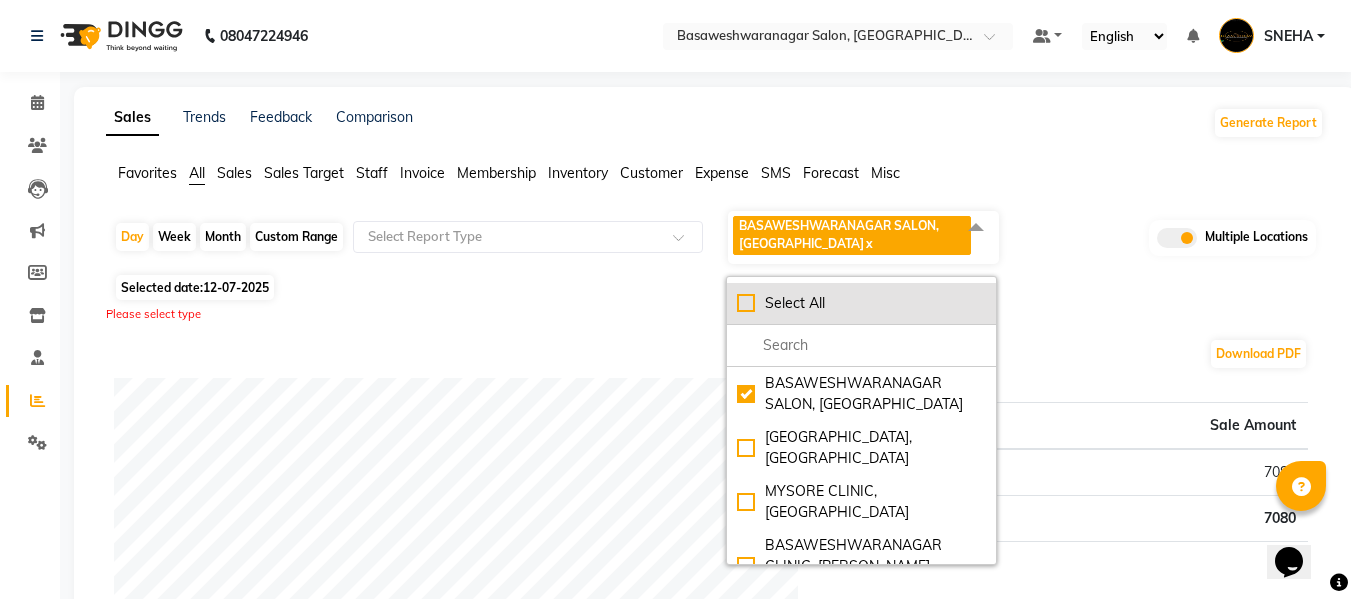 click on "Select All" 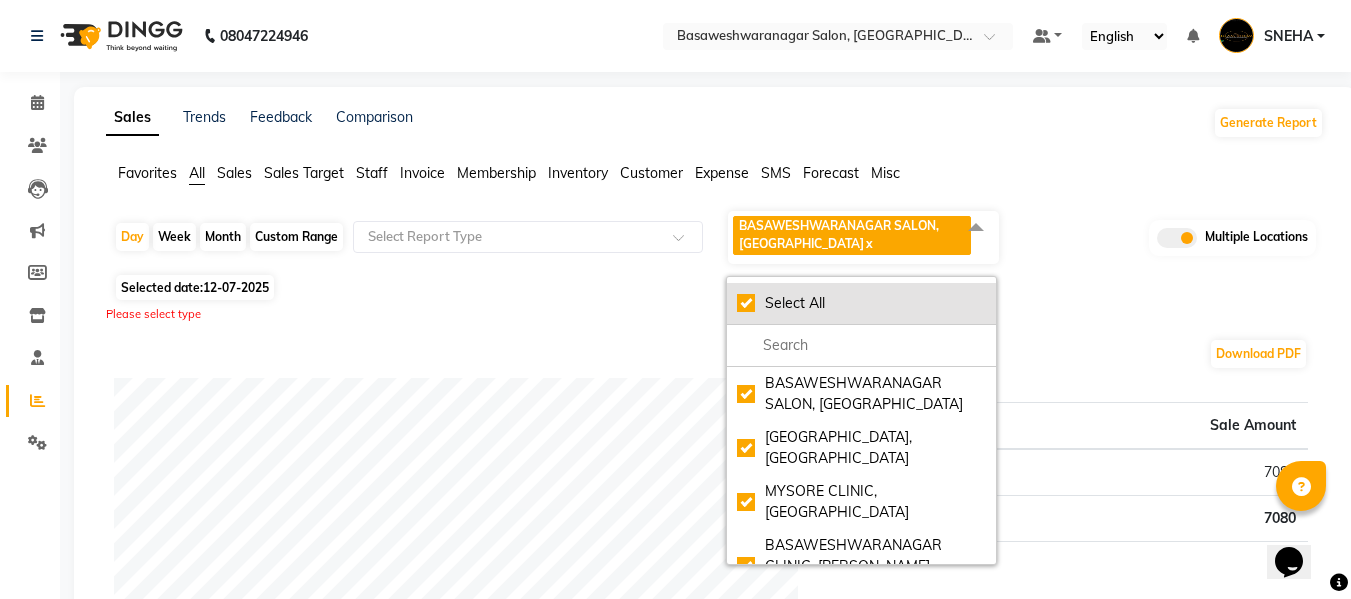 checkbox on "true" 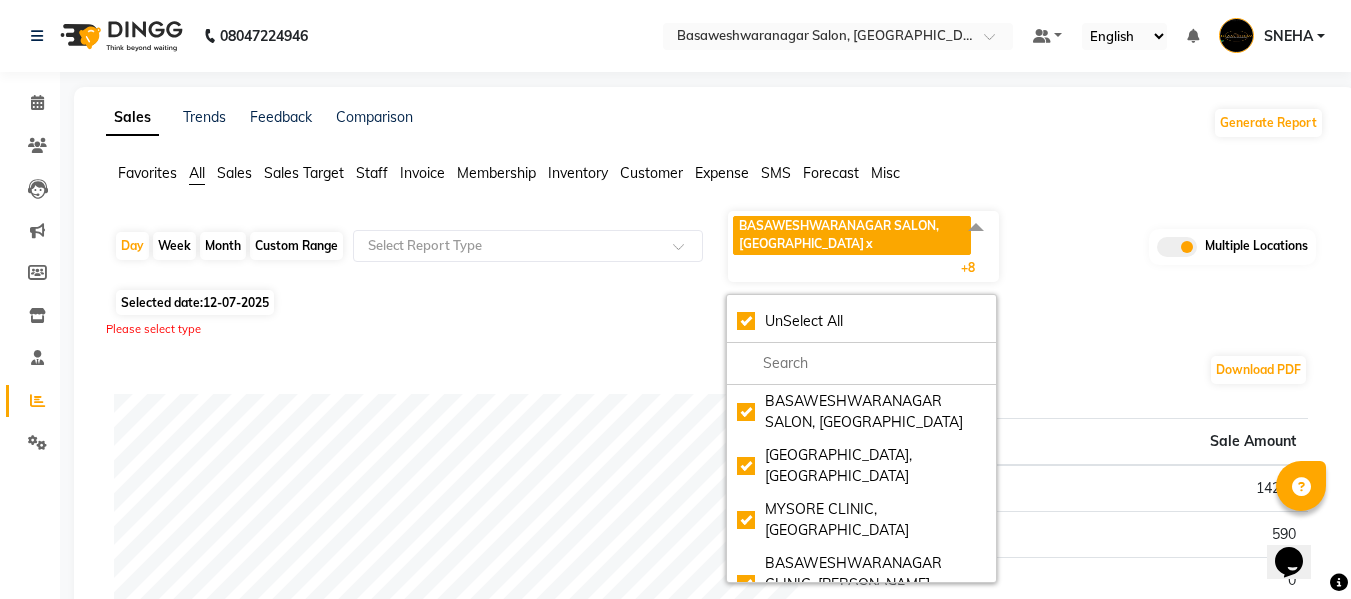 click on "Selected date:  [DATE]" 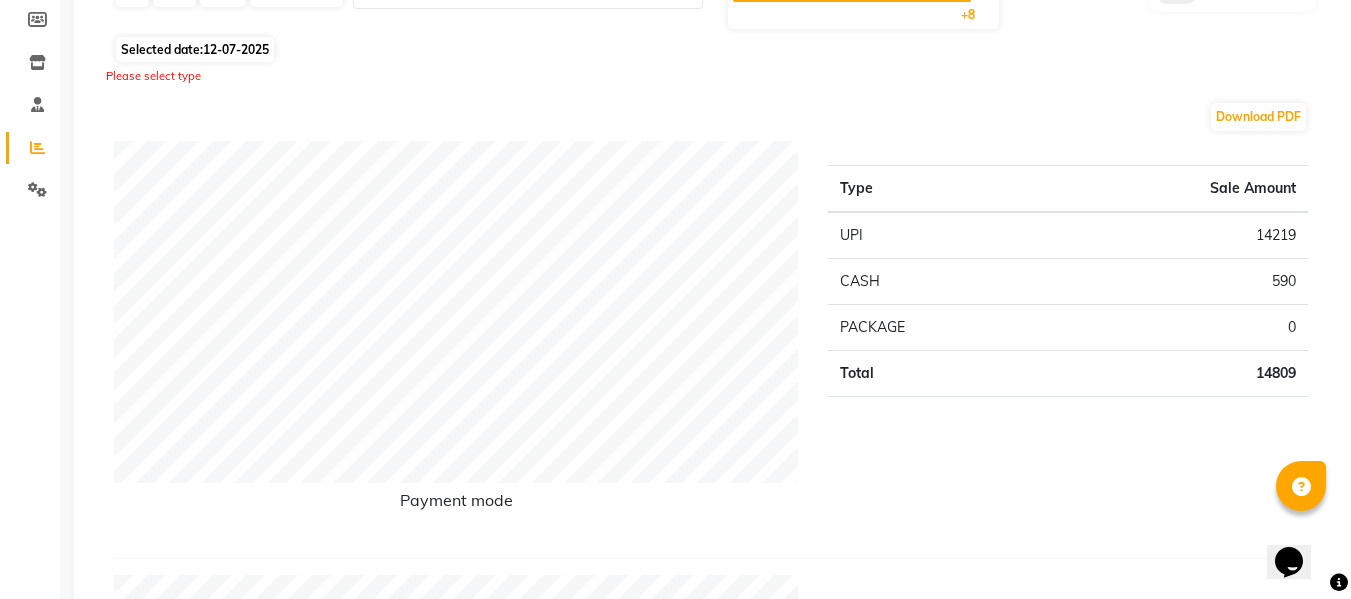 scroll, scrollTop: 0, scrollLeft: 0, axis: both 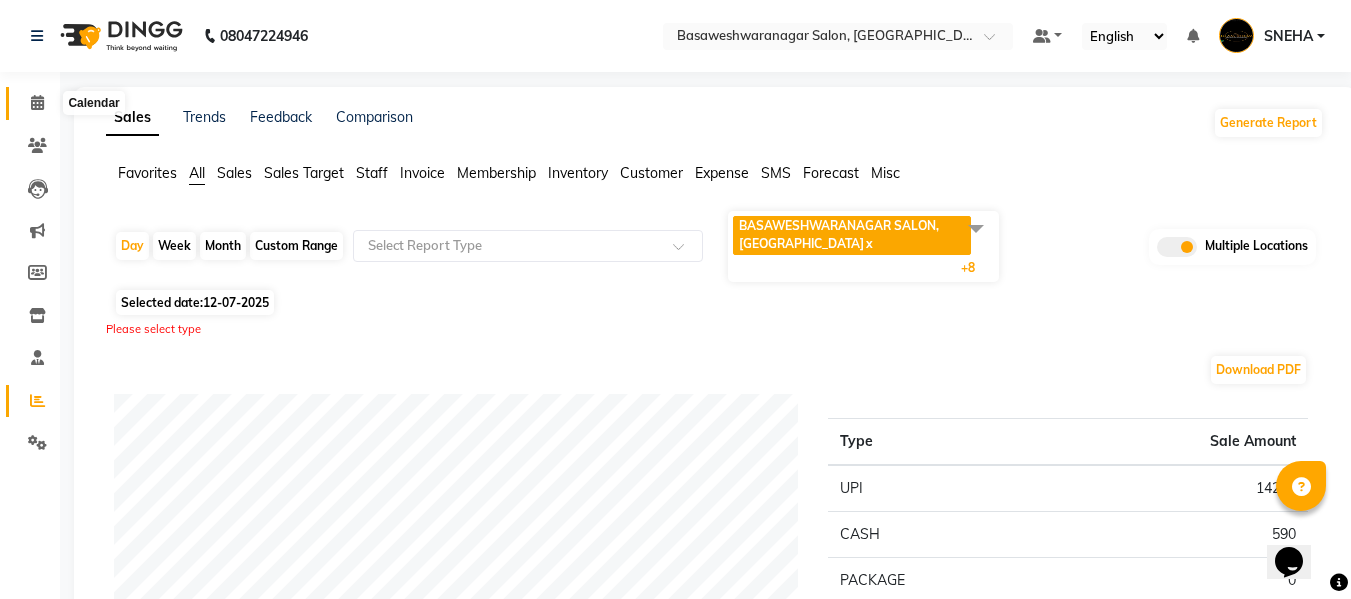 click 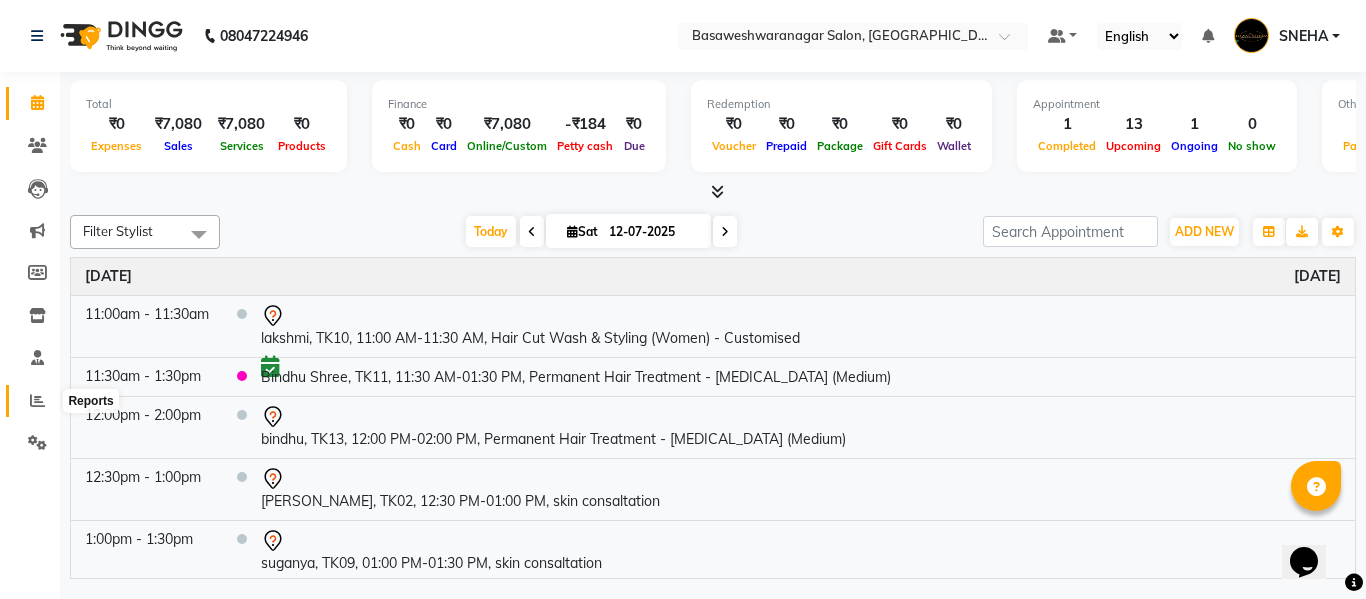click 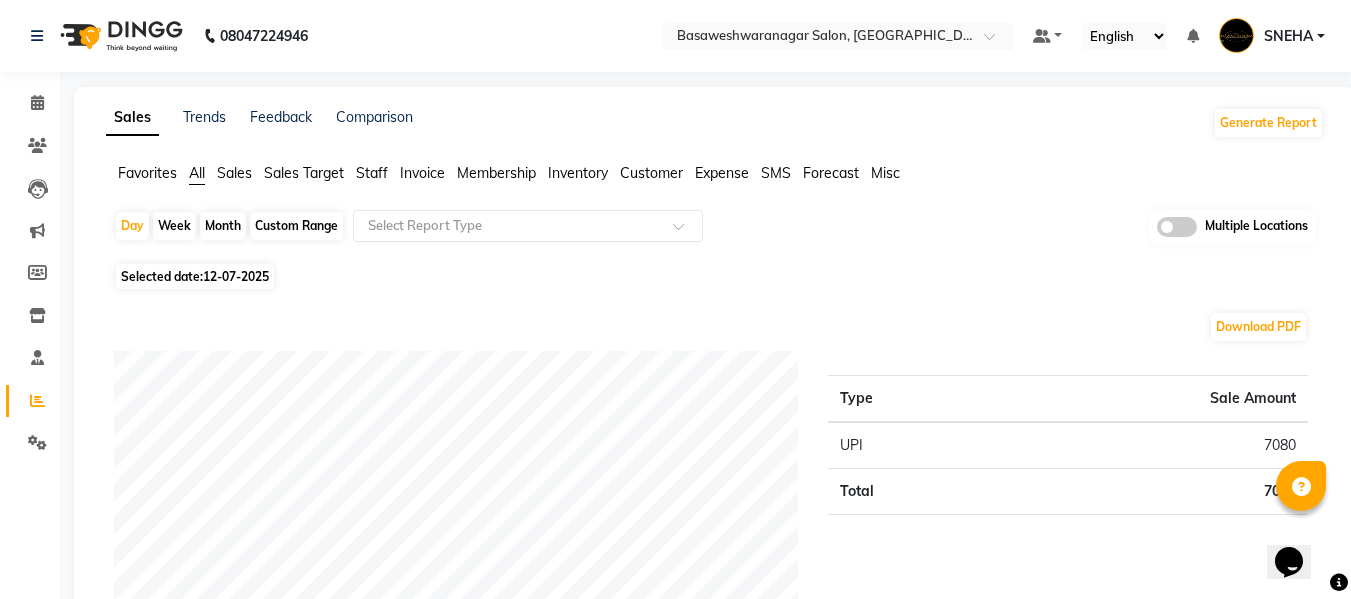 click 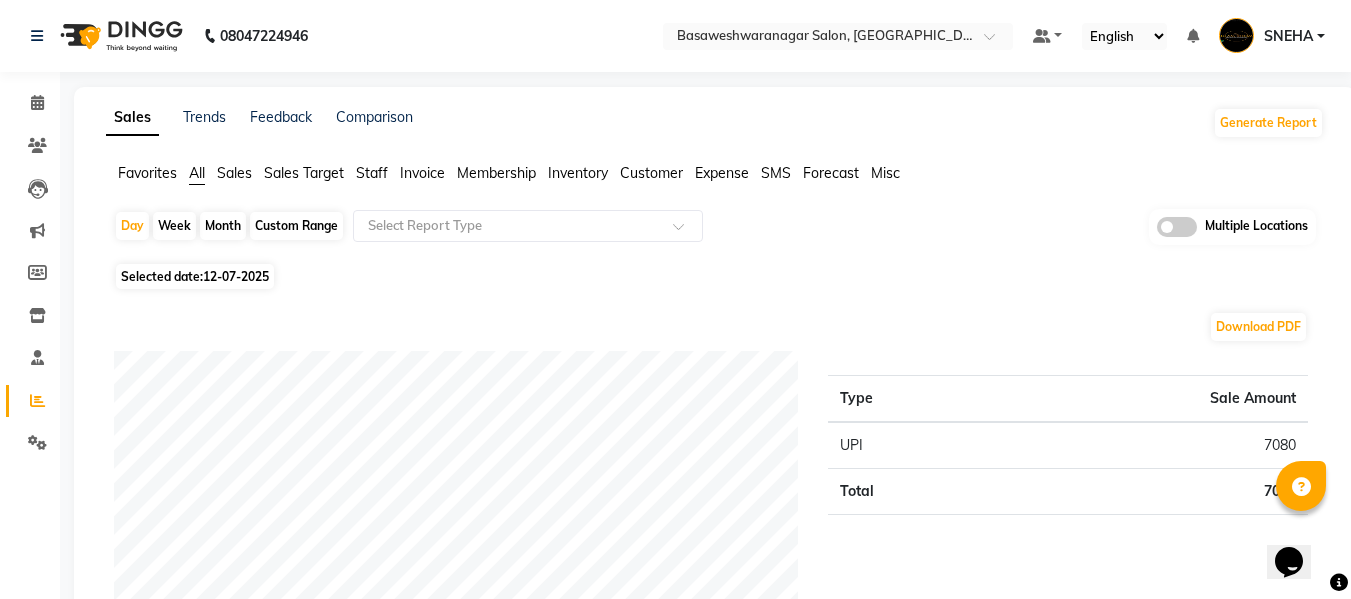 click 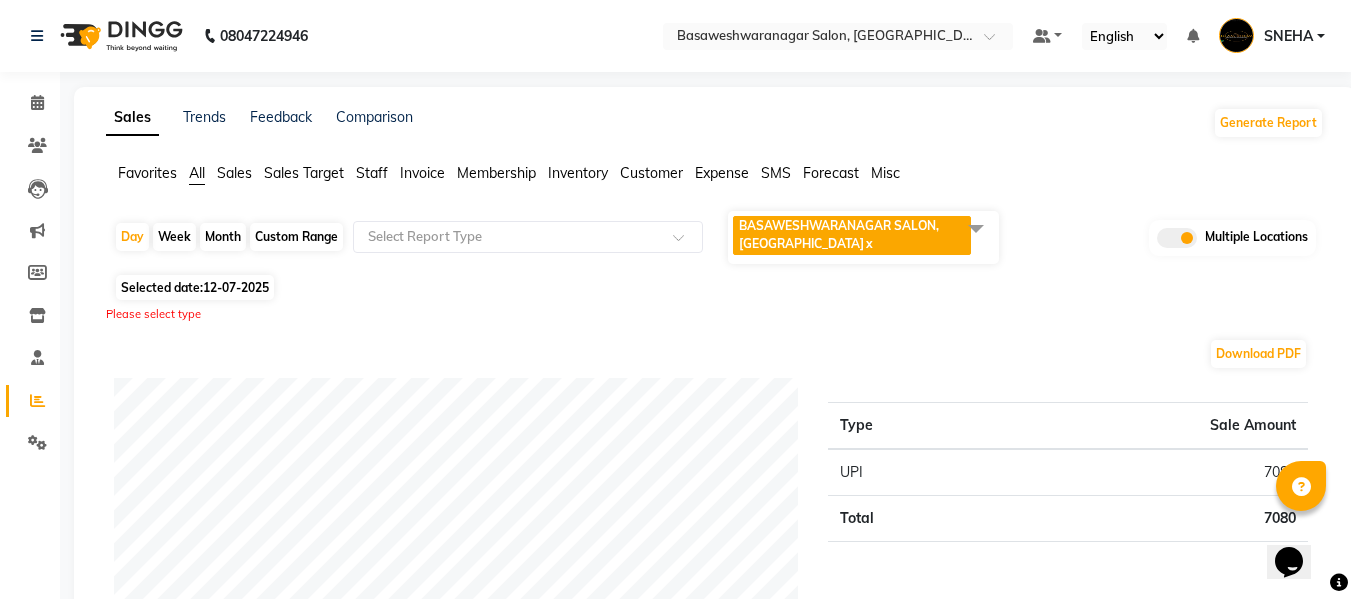 click 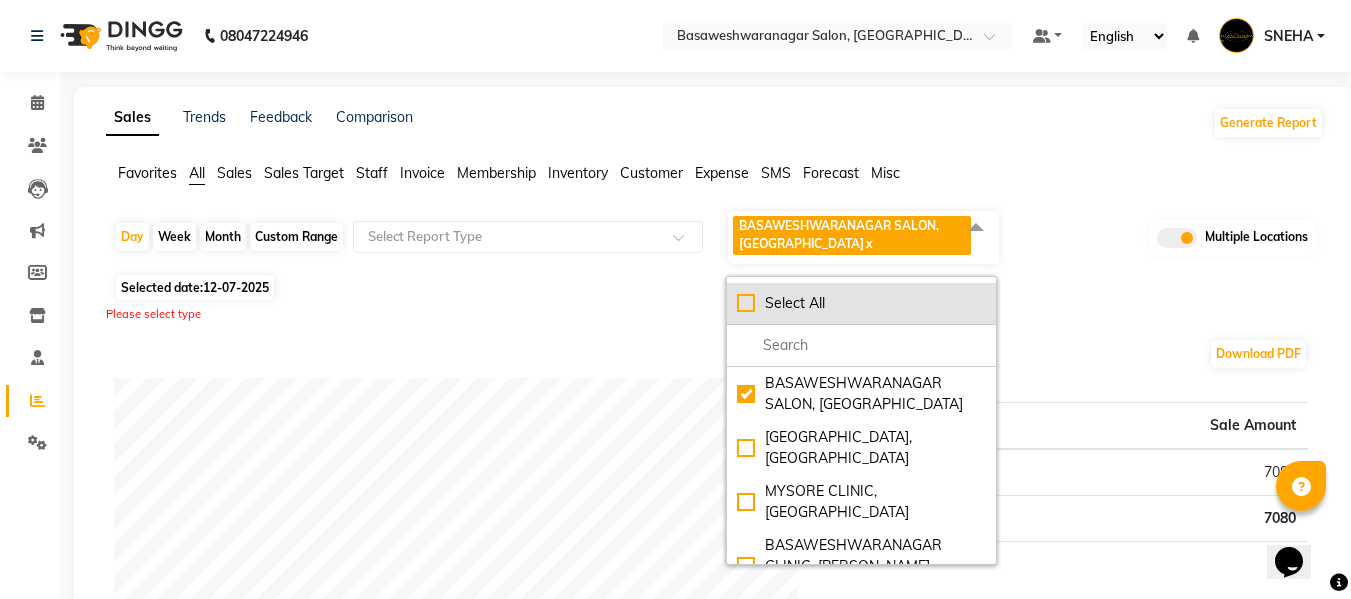 click on "Select All" 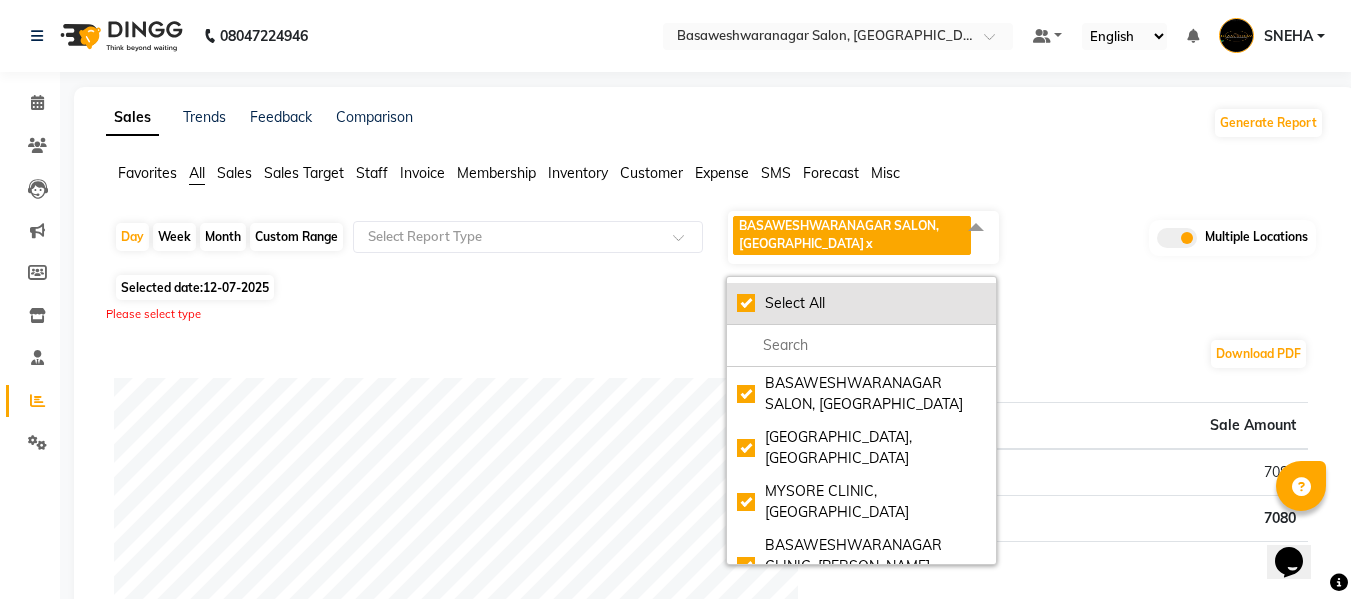 checkbox on "true" 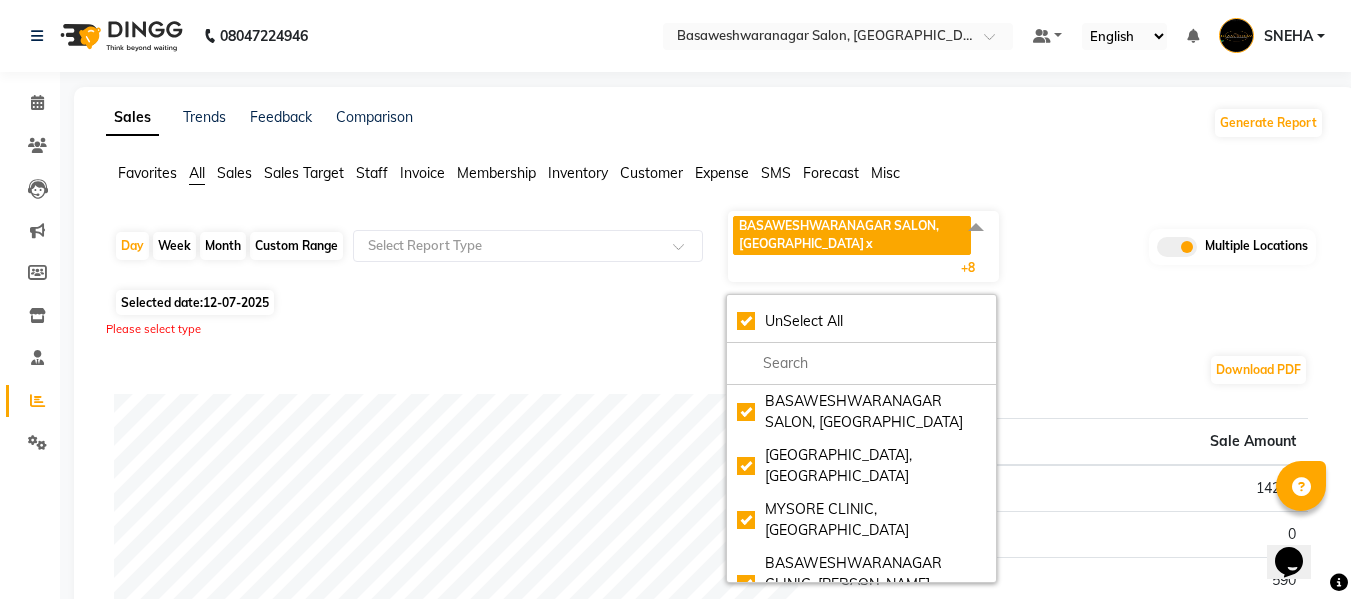 click on "Day   Week   Month   Custom Range  Select Report Type BASAWESHWARANAGAR SALON, [GEOGRAPHIC_DATA]   x [GEOGRAPHIC_DATA], [GEOGRAPHIC_DATA]  x MYSORE CLINIC, [GEOGRAPHIC_DATA]  x [GEOGRAPHIC_DATA] CLINIC, [PERSON_NAME][GEOGRAPHIC_DATA]  x STOCK TRANSFER, NULL  x JP NAGAR SALON, J. P. Nagar  x MYSORE SALON, MYSORE  x [GEOGRAPHIC_DATA], [GEOGRAPHIC_DATA]  x The Glam Room Salon, [GEOGRAPHIC_DATA]  x +8 UnSelect All BASAWESHWARANAGAR SALON, [GEOGRAPHIC_DATA]  [GEOGRAPHIC_DATA], [GEOGRAPHIC_DATA], [GEOGRAPHIC_DATA] [GEOGRAPHIC_DATA], [PERSON_NAME][GEOGRAPHIC_DATA] STOCK TRANSFER, [GEOGRAPHIC_DATA], [PERSON_NAME][GEOGRAPHIC_DATA], [GEOGRAPHIC_DATA], [GEOGRAPHIC_DATA] The Glam Room [GEOGRAPHIC_DATA], [GEOGRAPHIC_DATA] Multiple Locations Selected date:  [DATE]  Please select type Download PDF Payment mode Type Sale Amount UPI 14219 PACKAGE 0 CASH 590 Total 14809 Staff summary Type Sale Amount Gurish 7080 [PERSON_NAME] 14000 [PERSON_NAME] 3097 [PERSON_NAME] 4720 [PERSON_NAME] 2950 Lakshmi 295 Sunny 2360 [PERSON_NAME]  1180 Fathimunnisa 944 Total 36626 Sales summary Type Sale Amount Vouchers 0 Prepaid 0 Memberships 0 0 0 0 0" 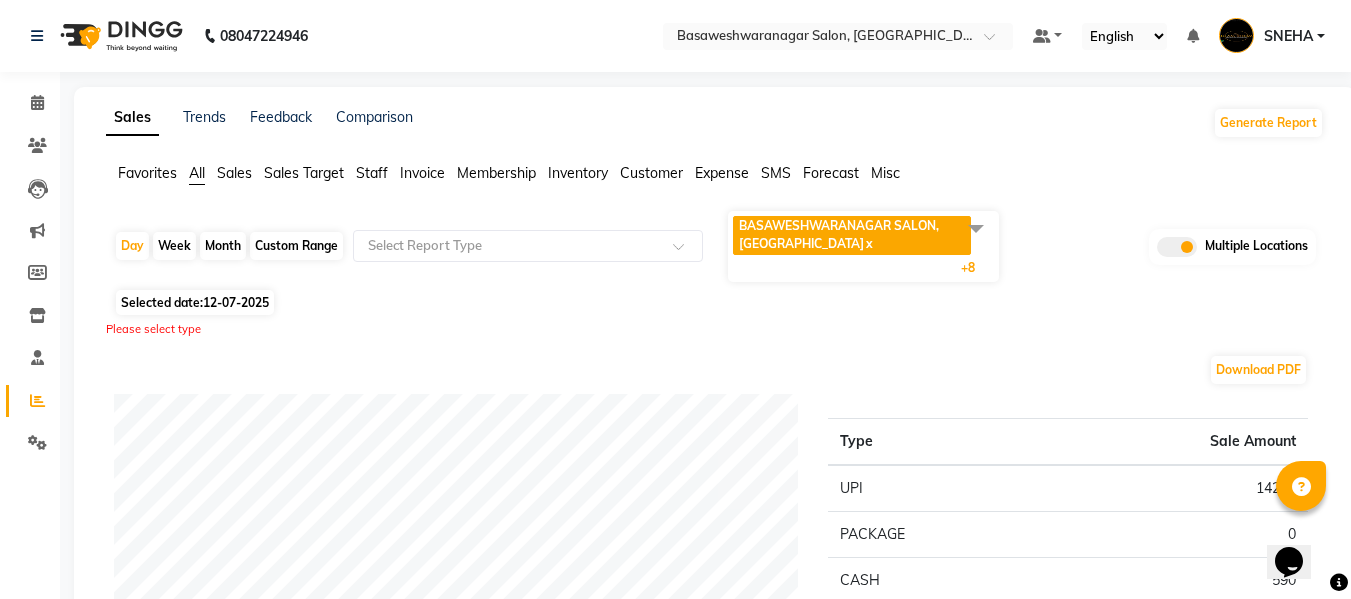 click on "08047224946 Select Location × Basaweshwaranagar Salon, Basveshwarnagar  Default Panel My Panel English ENGLISH Español العربية मराठी हिंदी ગુજરાતી தமிழ் 中文 Notifications nothing to show SNEHA  Manage Profile Change Password Sign out  Version:3.15.4  ☀ BASAWESHWARANAGAR SALON, Basveshwarnagar  ☀ [GEOGRAPHIC_DATA], [GEOGRAPHIC_DATA] ☀ MYSORE CLINIC, [GEOGRAPHIC_DATA] ☀ BASAWESHWARANAGAR CLINIC, [PERSON_NAME][GEOGRAPHIC_DATA] ☀ STOCK TRANSFER, NULL ☀ JP NAGAR SALON, J. P. Nagar ☀ MYSORE SALON, MYSORE ☀ The Glam Room Clinic, [GEOGRAPHIC_DATA] ☀ The Glam Room Salon, [GEOGRAPHIC_DATA]  Calendar  Clients  Leads   Marketing  Members  Inventory  Staff  Reports  Settings Completed InProgress Upcoming Dropped Tentative Check-In Confirm Bookings Generate Report Segments Page Builder Sales Trends Feedback Comparison Generate Report Favorites All Sales Sales Target Staff Invoice Membership Inventory Customer Expense SMS Forecast Misc  Day   Week   Month   Custom Range  Select Report Type" at bounding box center (675, 299) 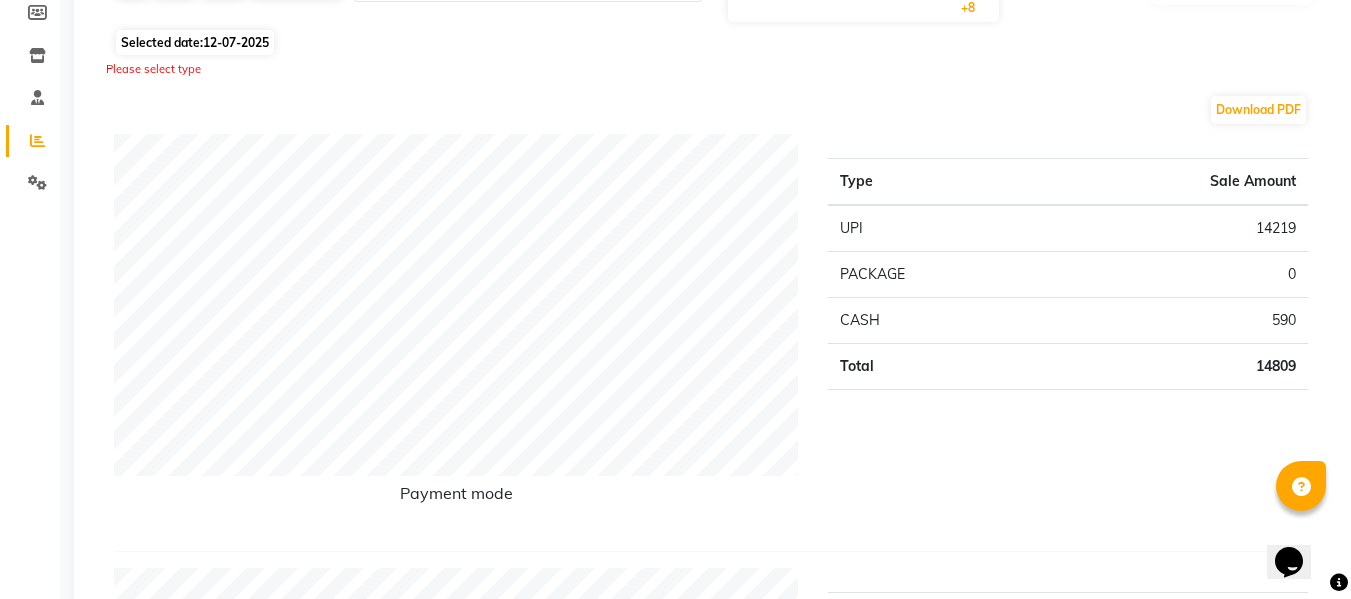 scroll, scrollTop: 266, scrollLeft: 0, axis: vertical 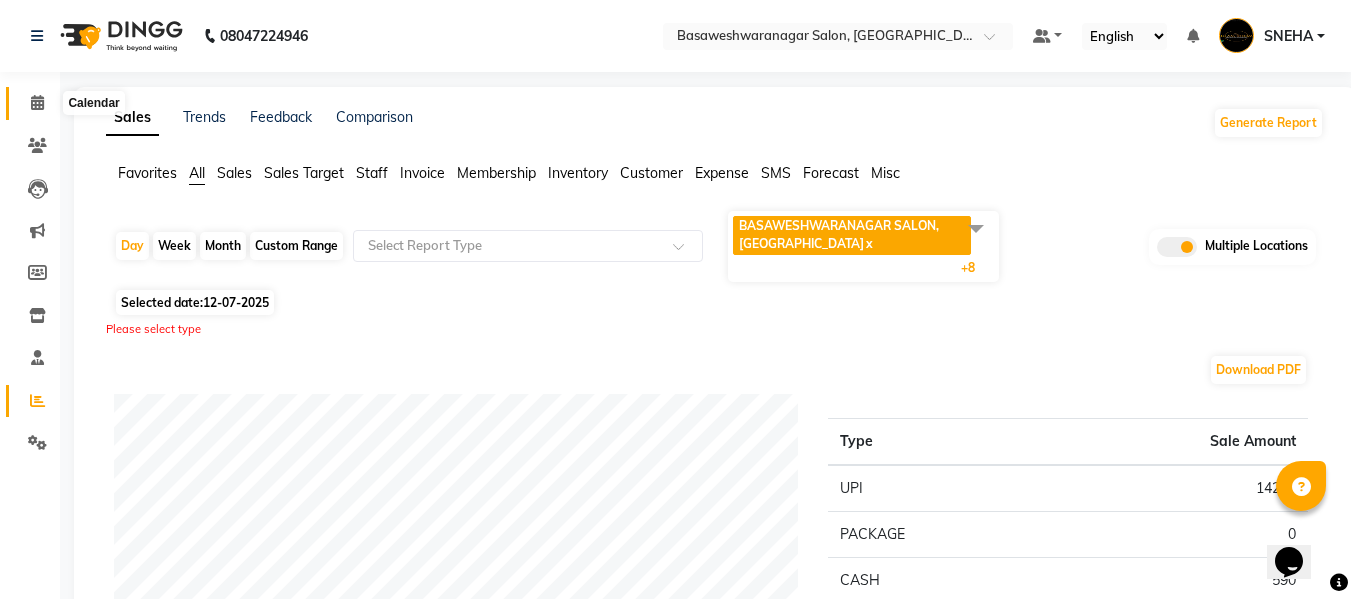 click 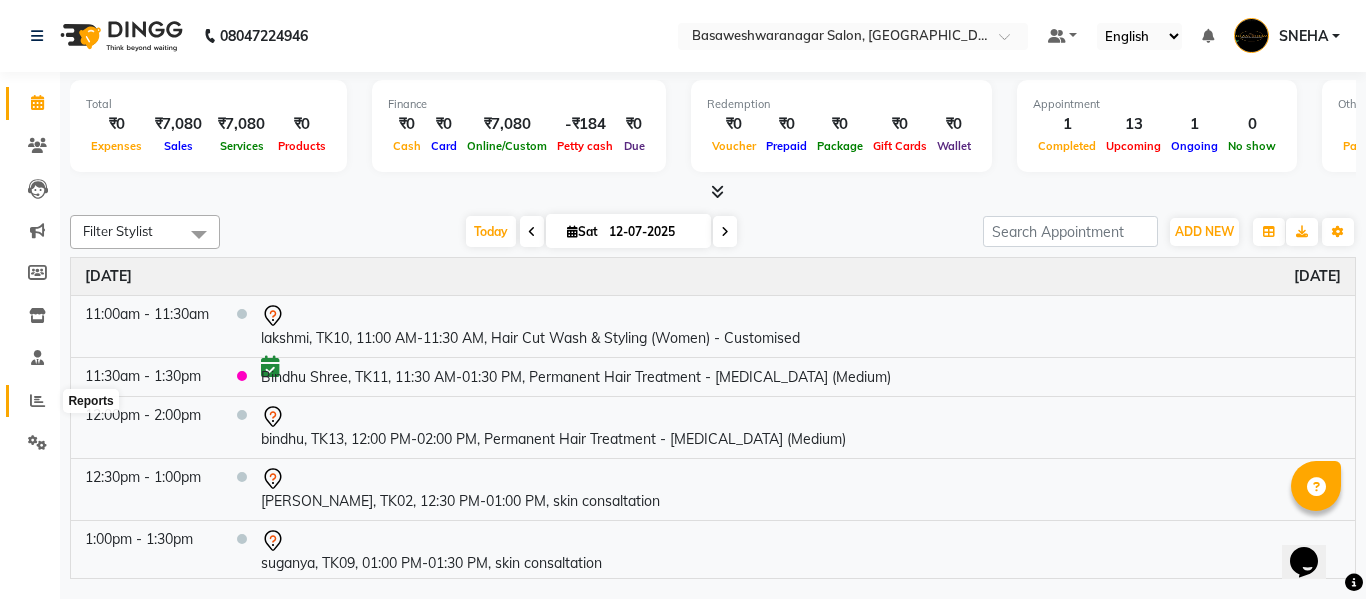 click 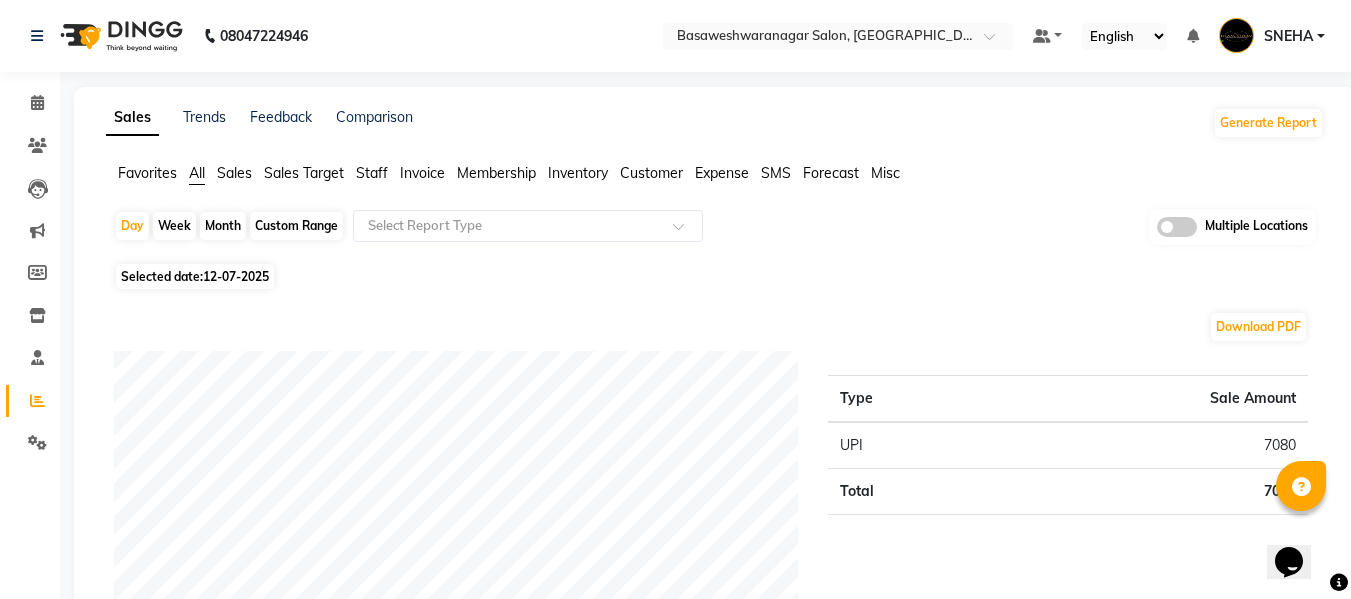 click on "Multiple Locations" 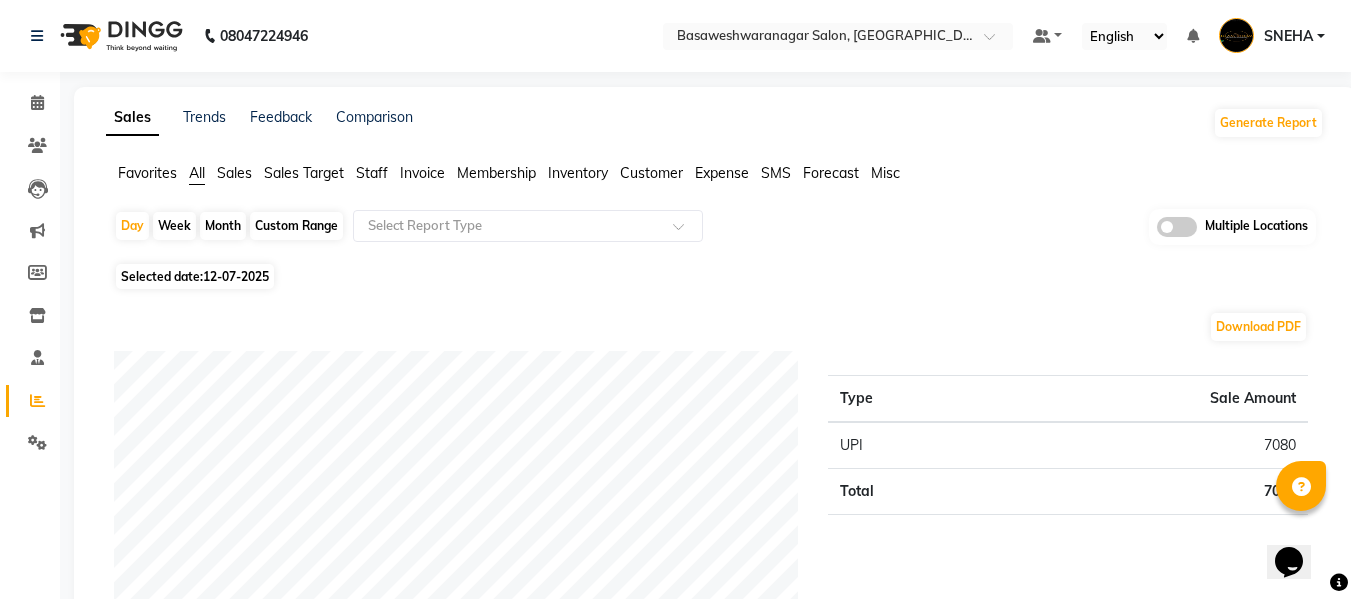 click 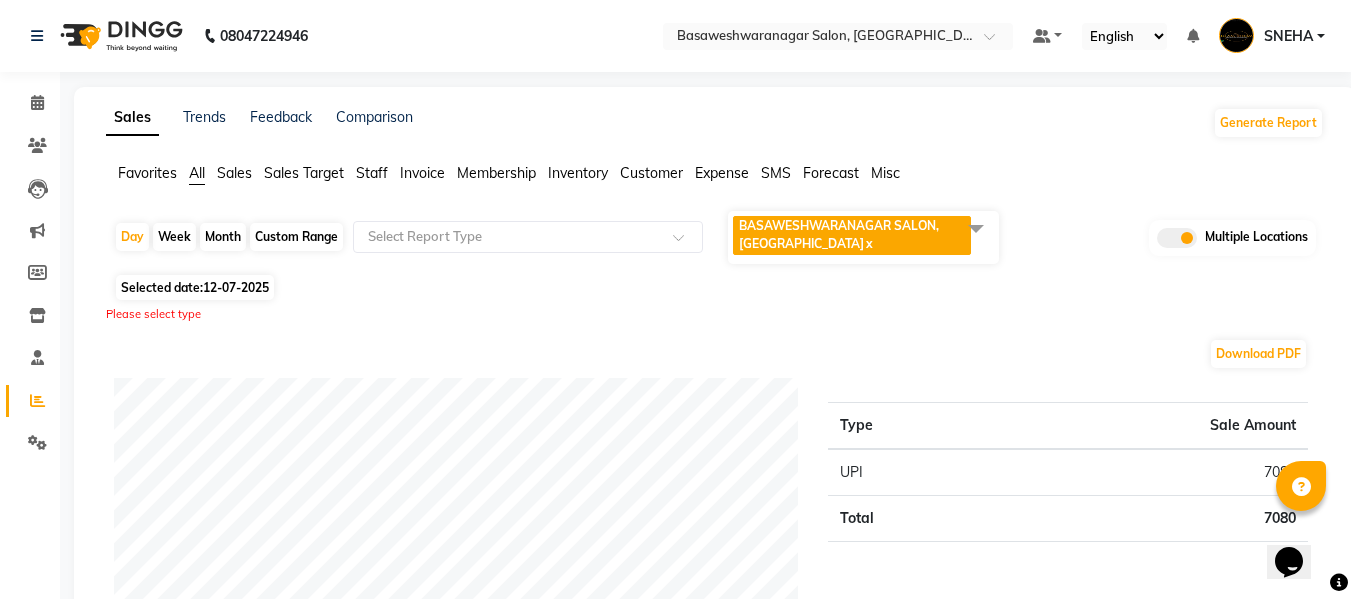 click on "BASAWESHWARANAGAR SALON, Basveshwarnagar   x" 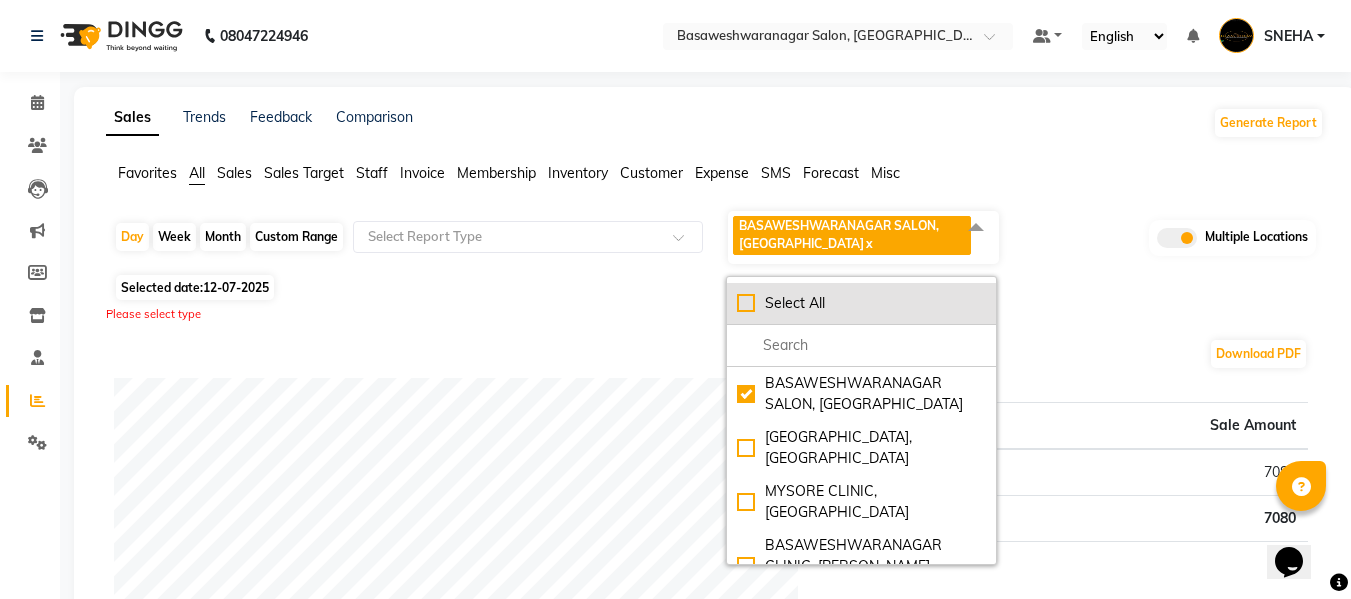 click on "Select All" 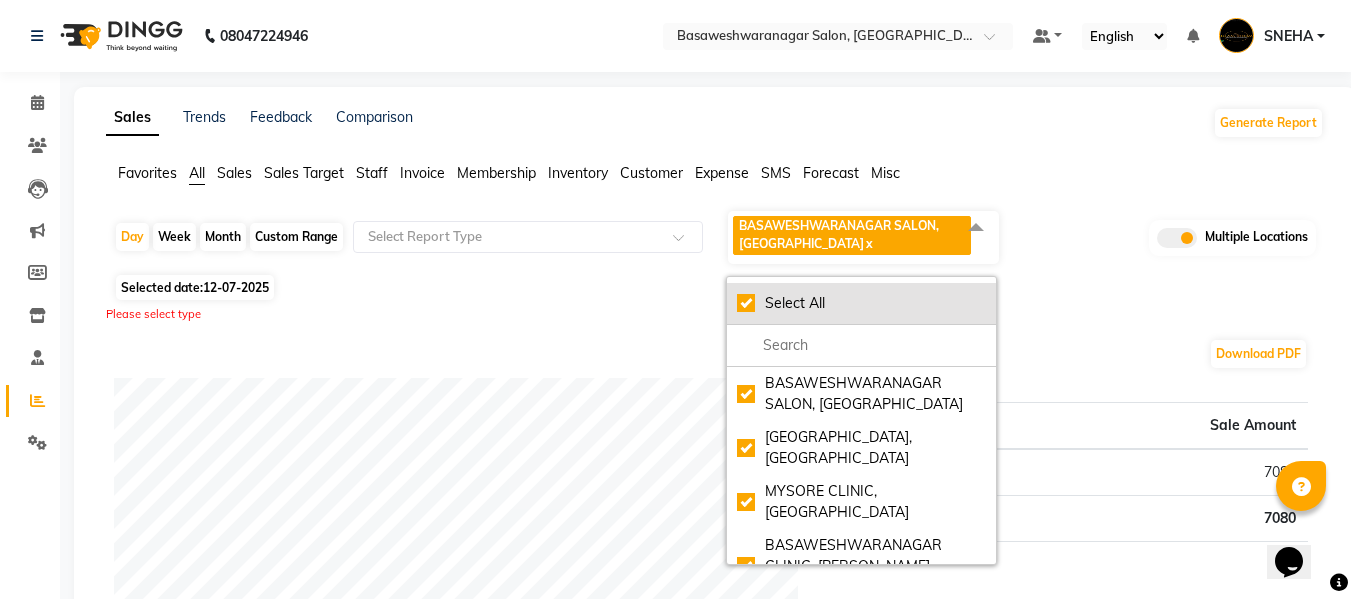 checkbox on "true" 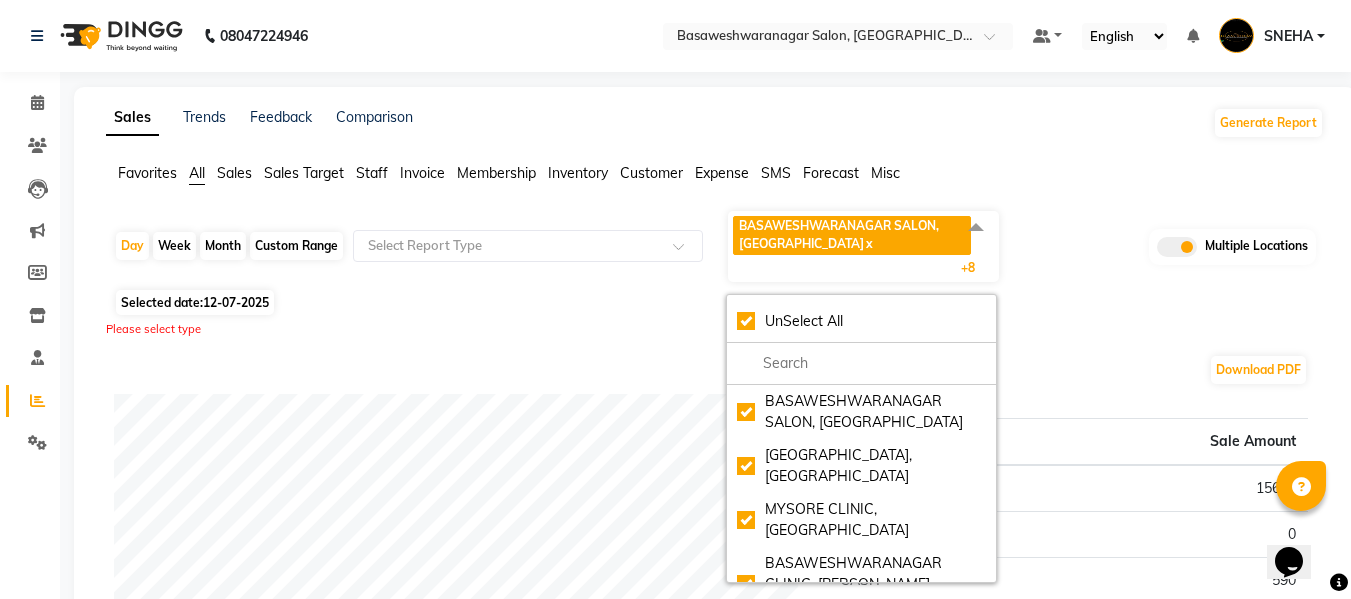click on "Favorites All Sales Sales Target Staff Invoice Membership Inventory Customer Expense SMS Forecast Misc" 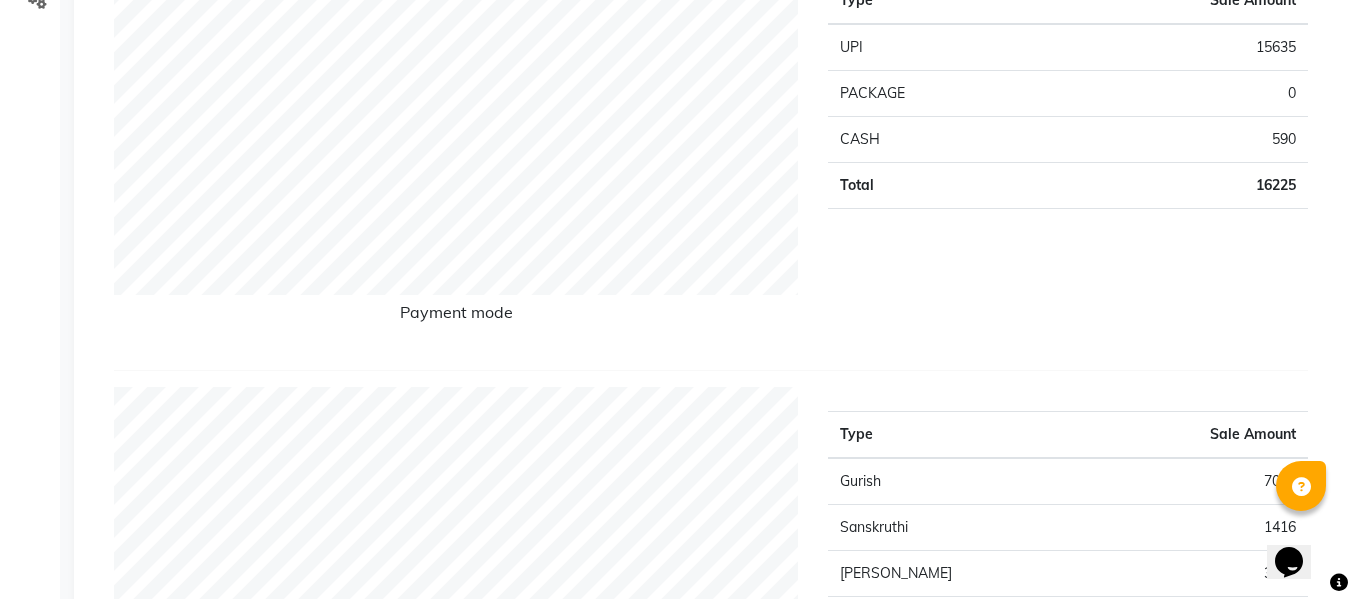 scroll, scrollTop: 43, scrollLeft: 0, axis: vertical 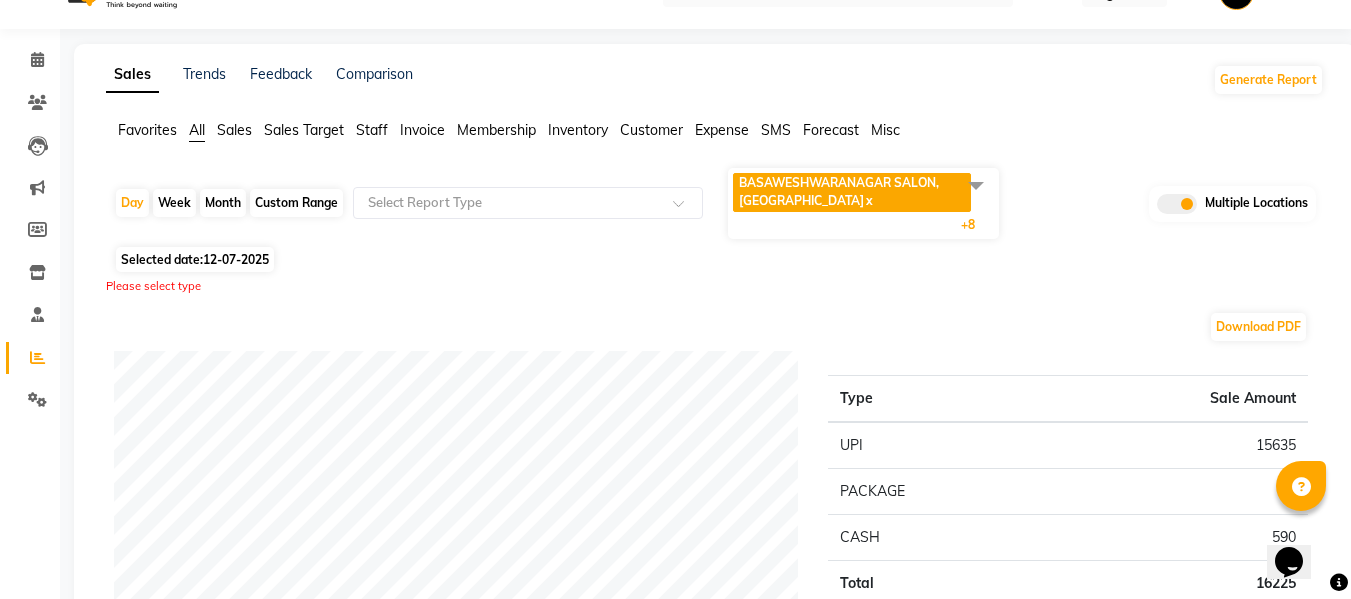 click on "Month" 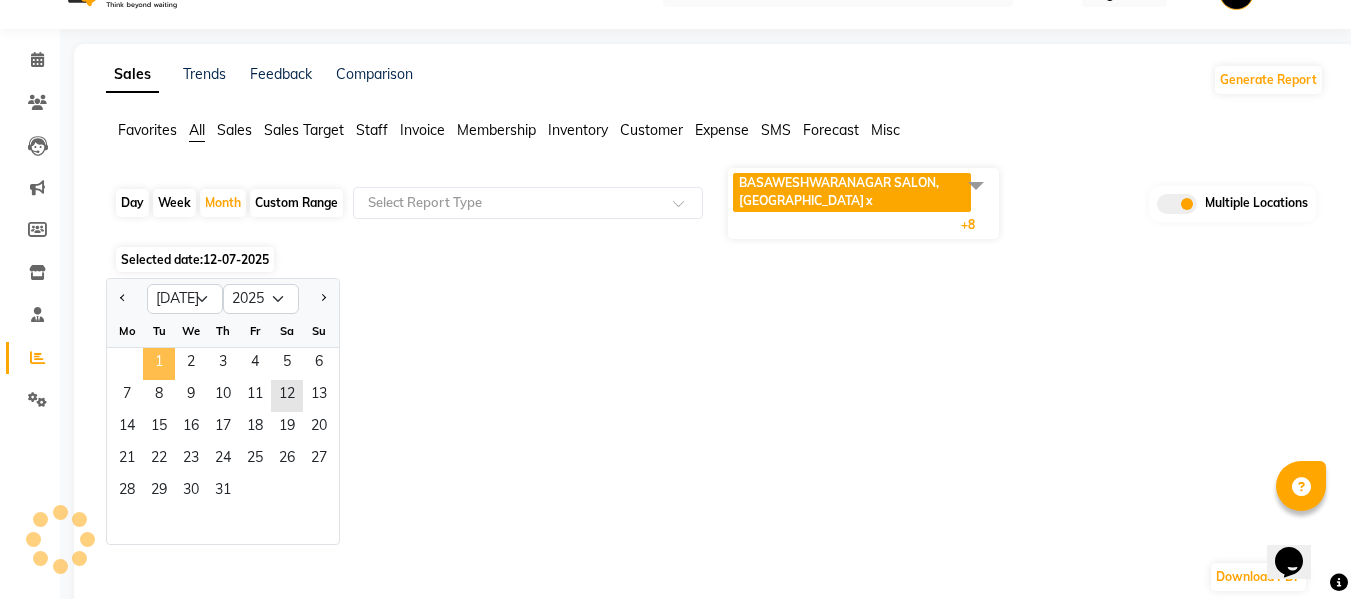 click on "1" 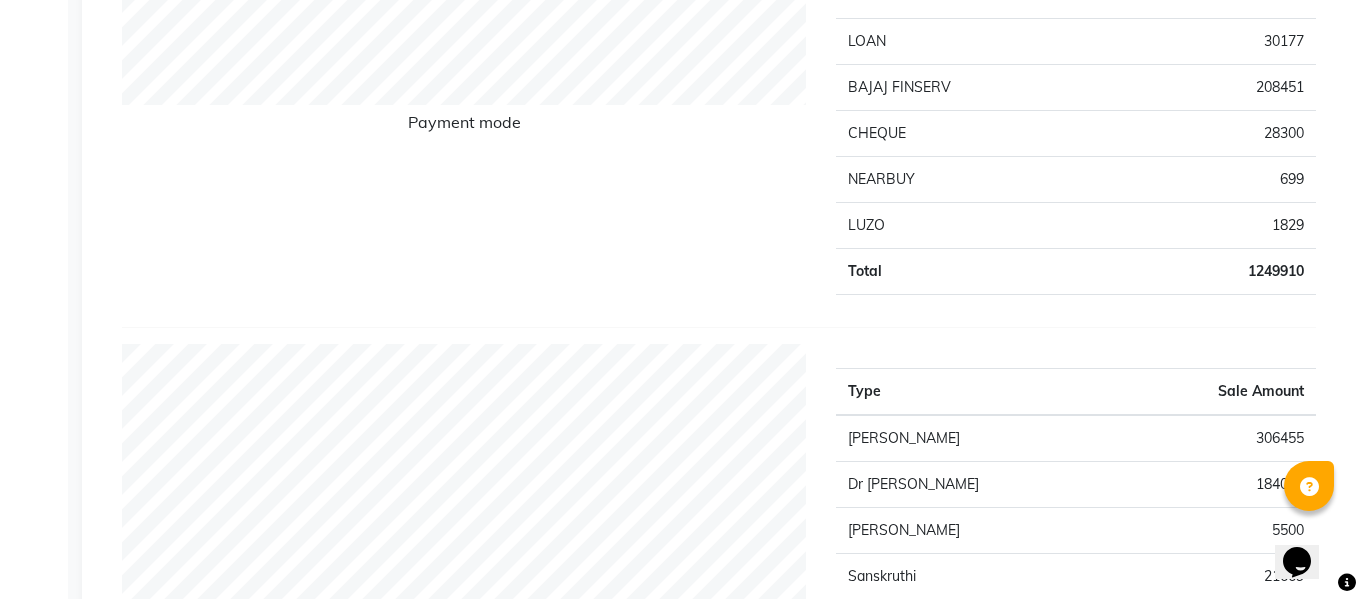 scroll, scrollTop: 0, scrollLeft: 0, axis: both 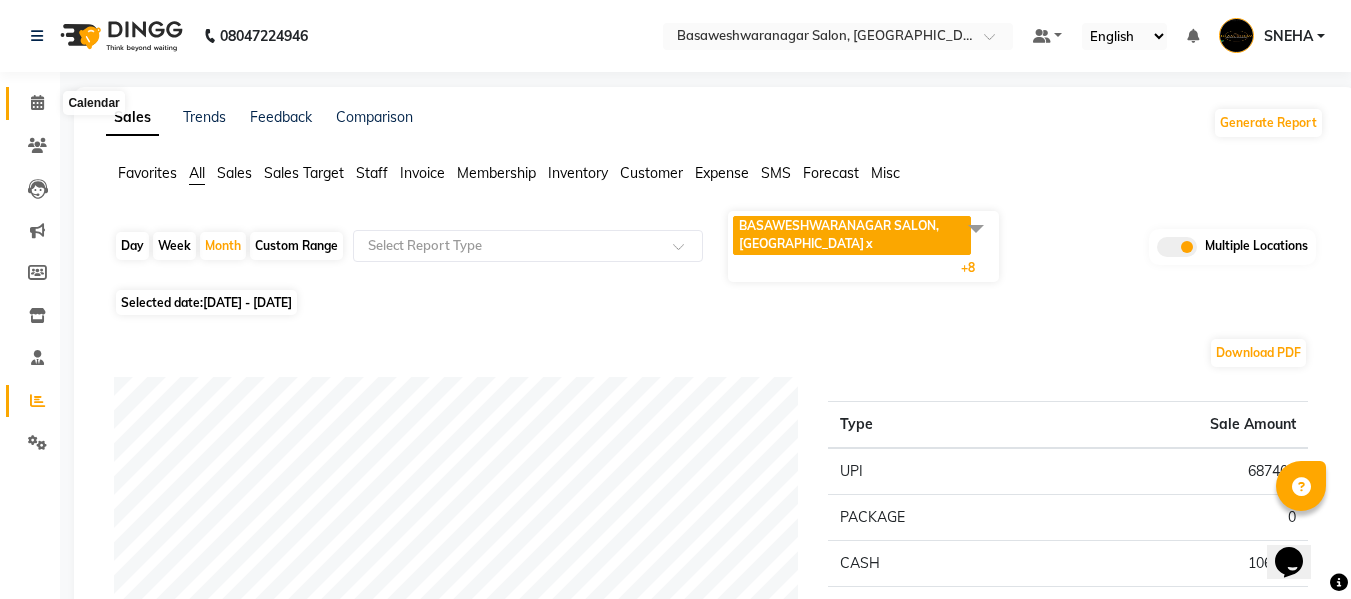click 